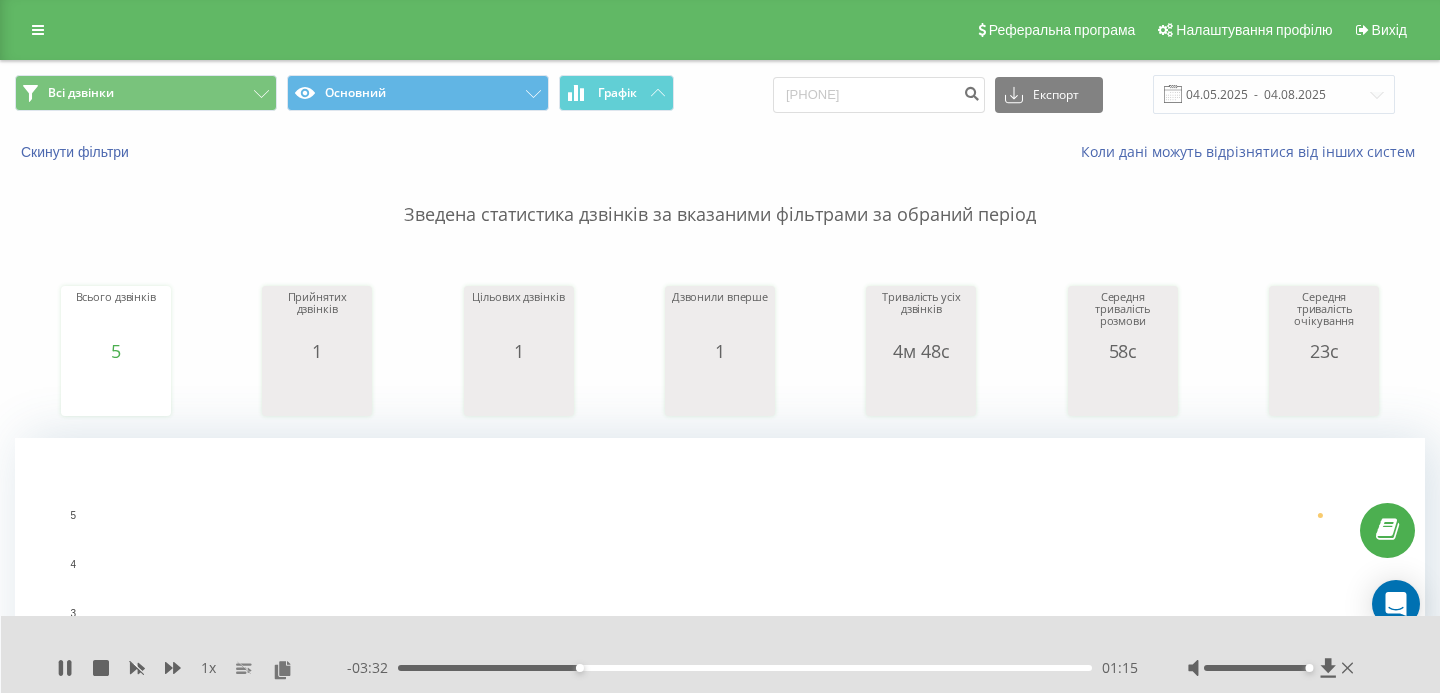 scroll, scrollTop: 0, scrollLeft: 0, axis: both 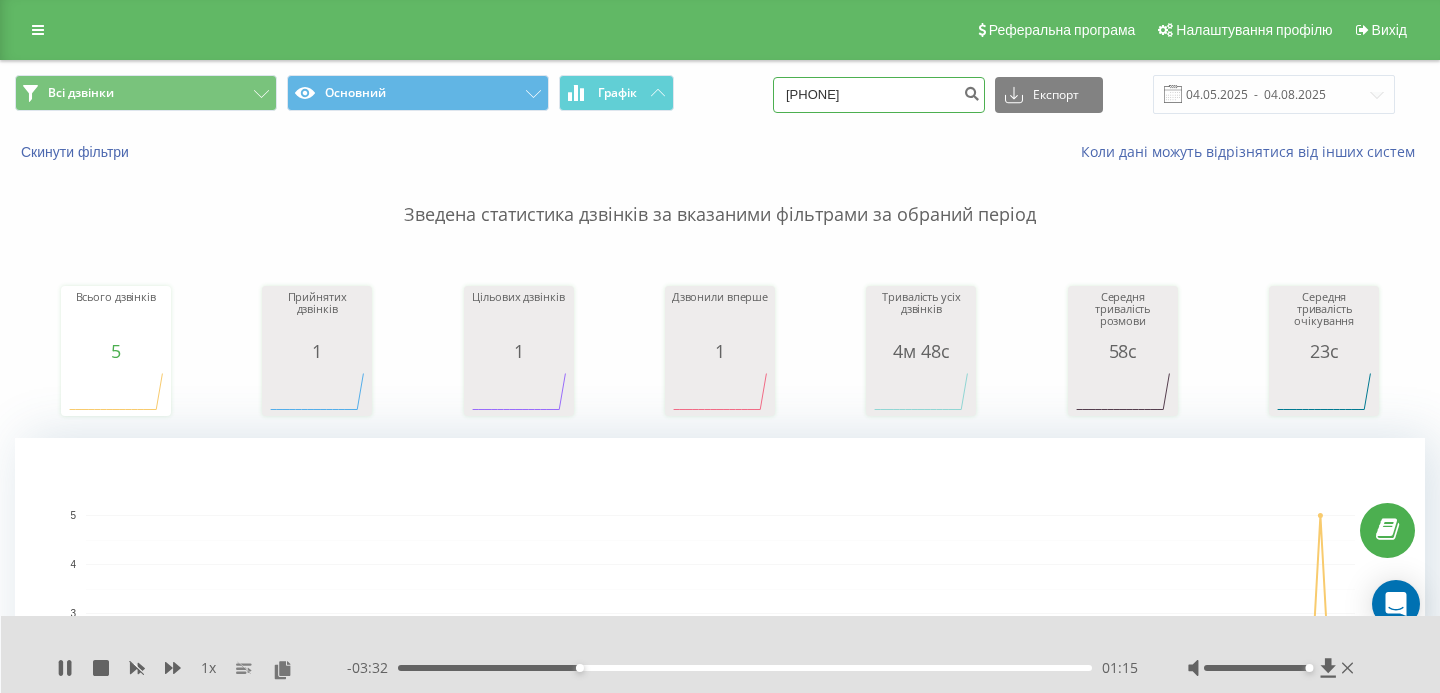 click on "0678118220" at bounding box center [879, 95] 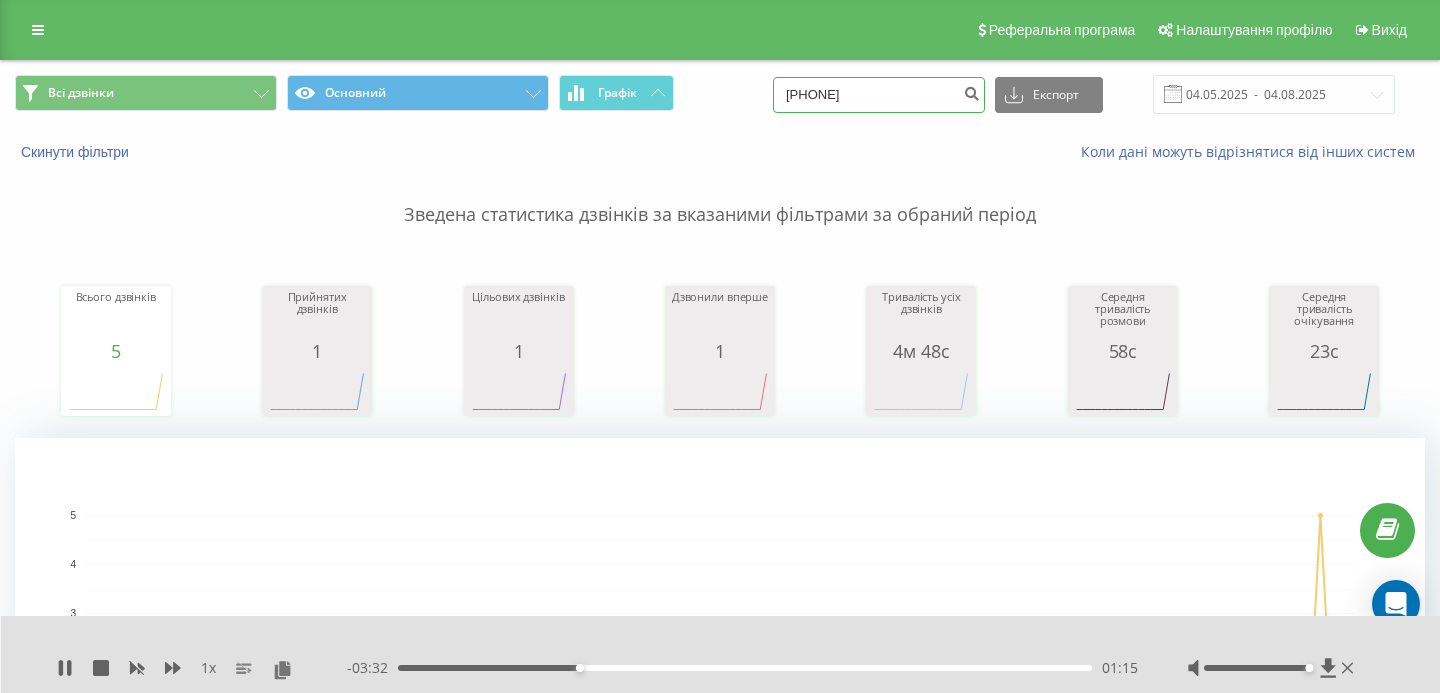 type on "[PHONE]" 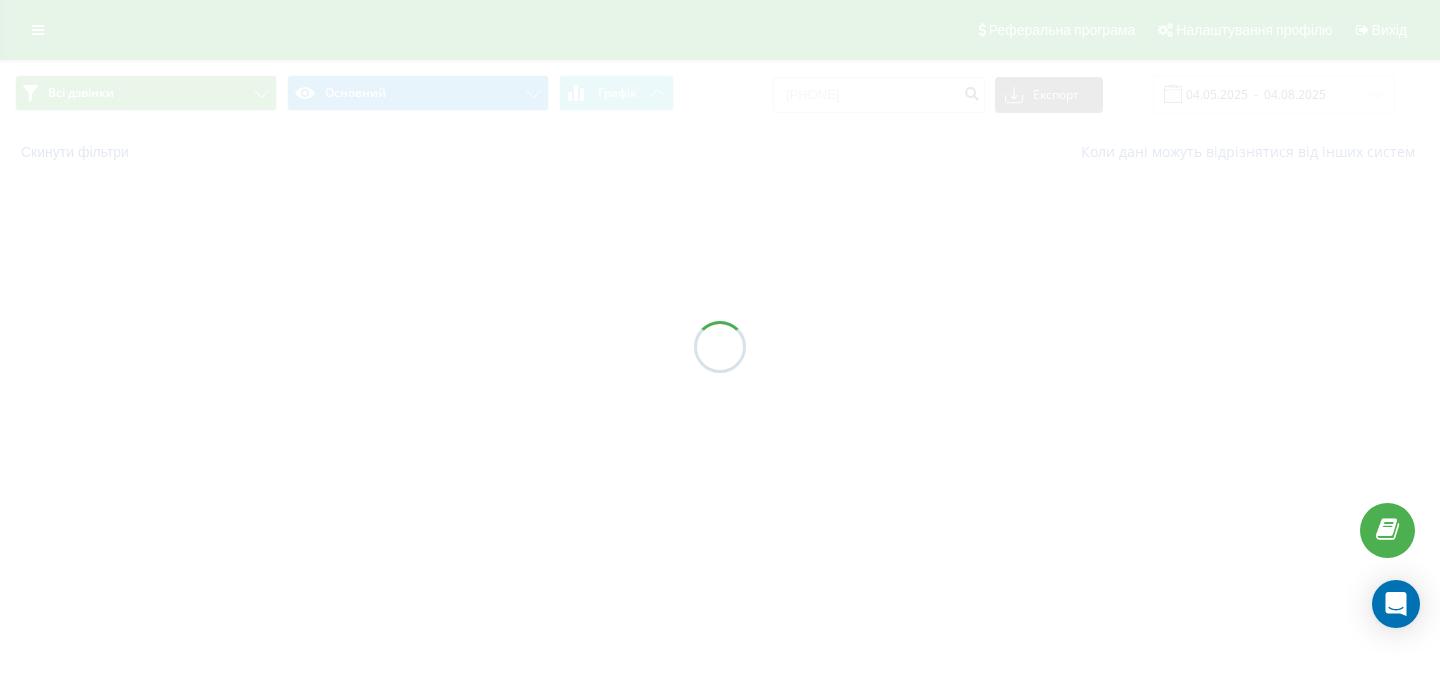 scroll, scrollTop: 0, scrollLeft: 0, axis: both 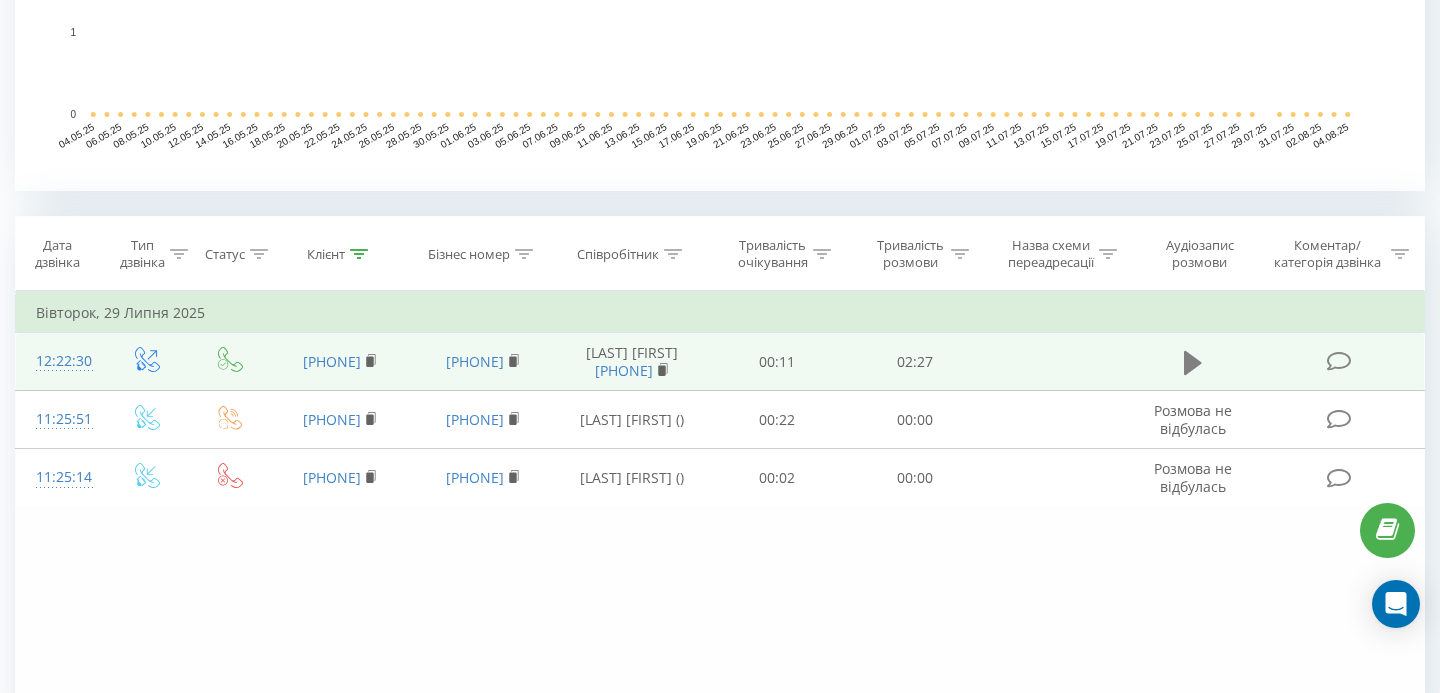 click 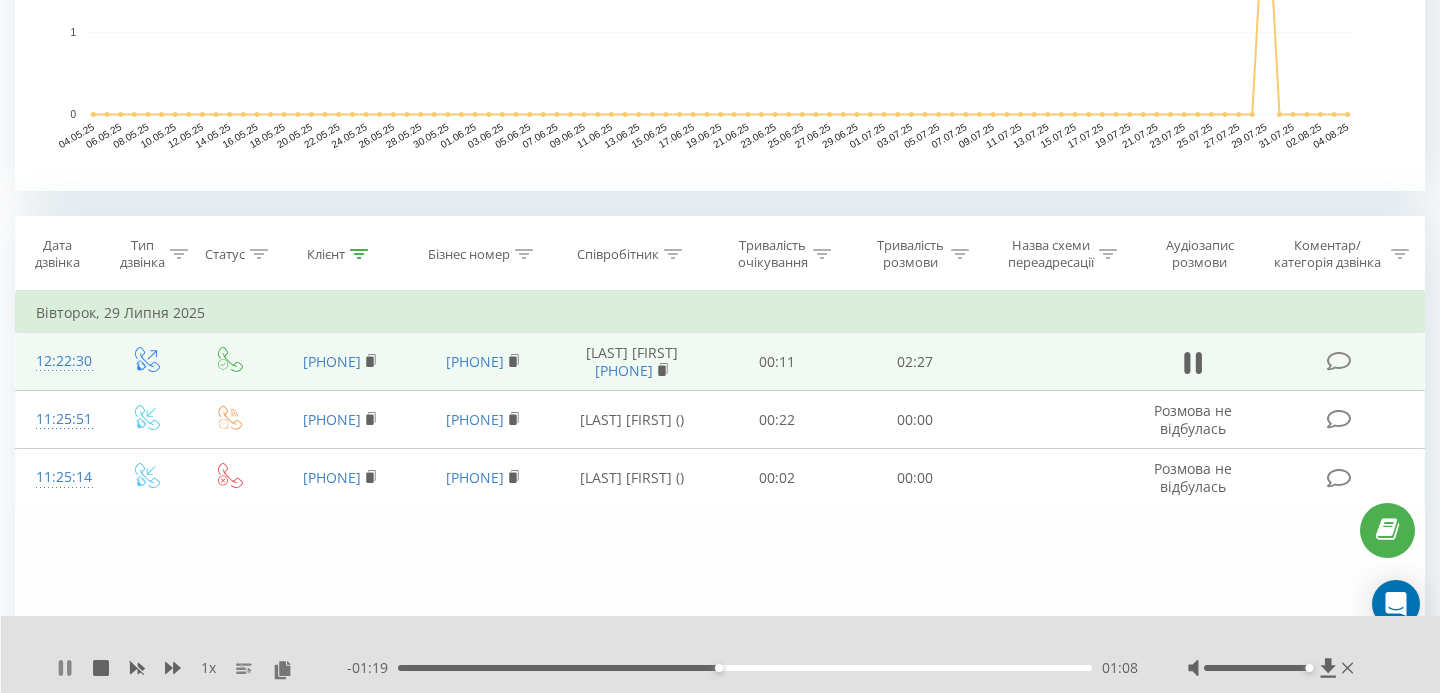 click 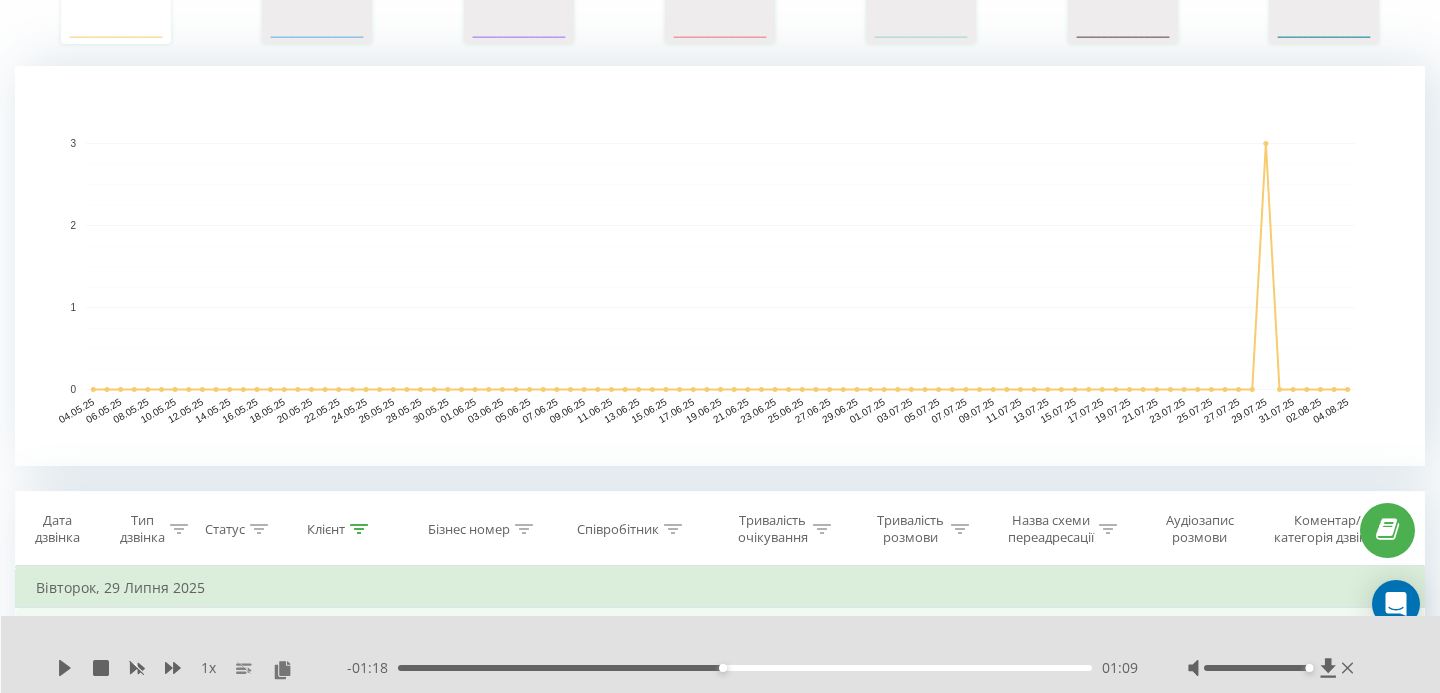 scroll, scrollTop: 0, scrollLeft: 0, axis: both 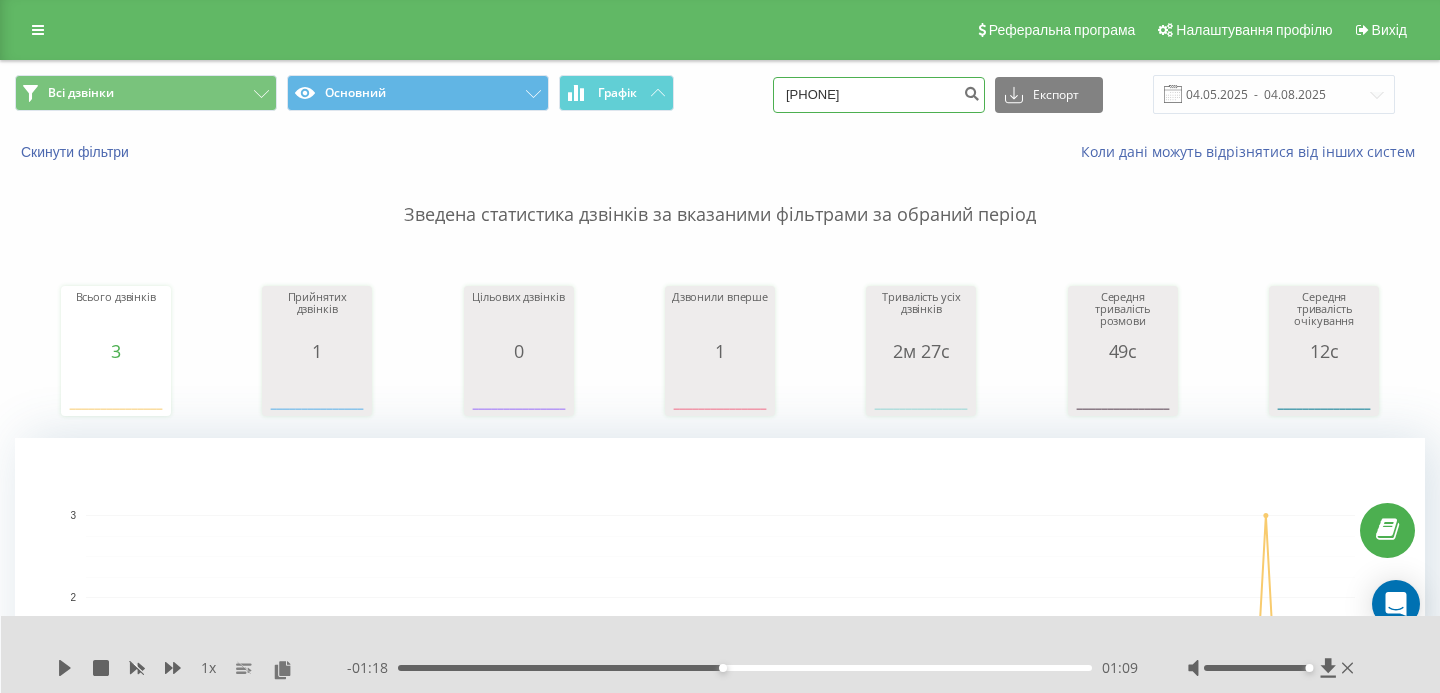 click on "0501663538" at bounding box center [879, 95] 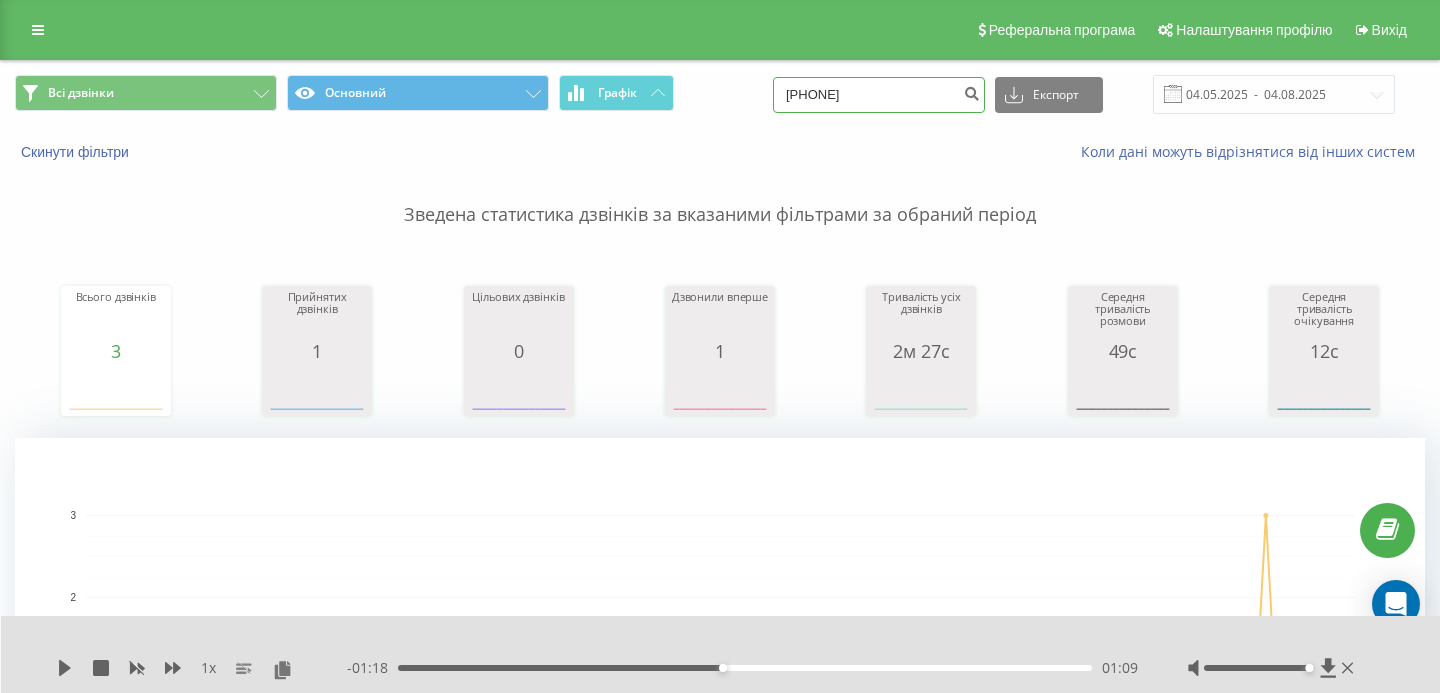 type on "0985805579" 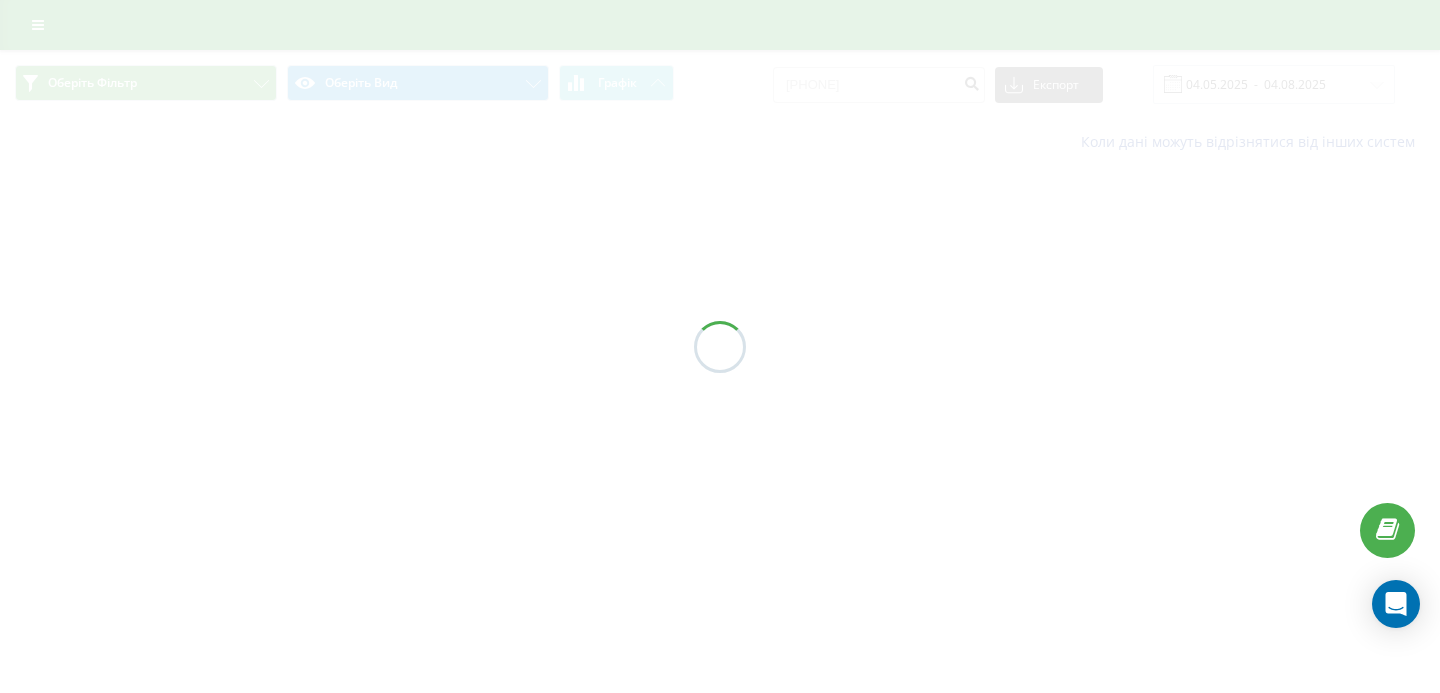 scroll, scrollTop: 0, scrollLeft: 0, axis: both 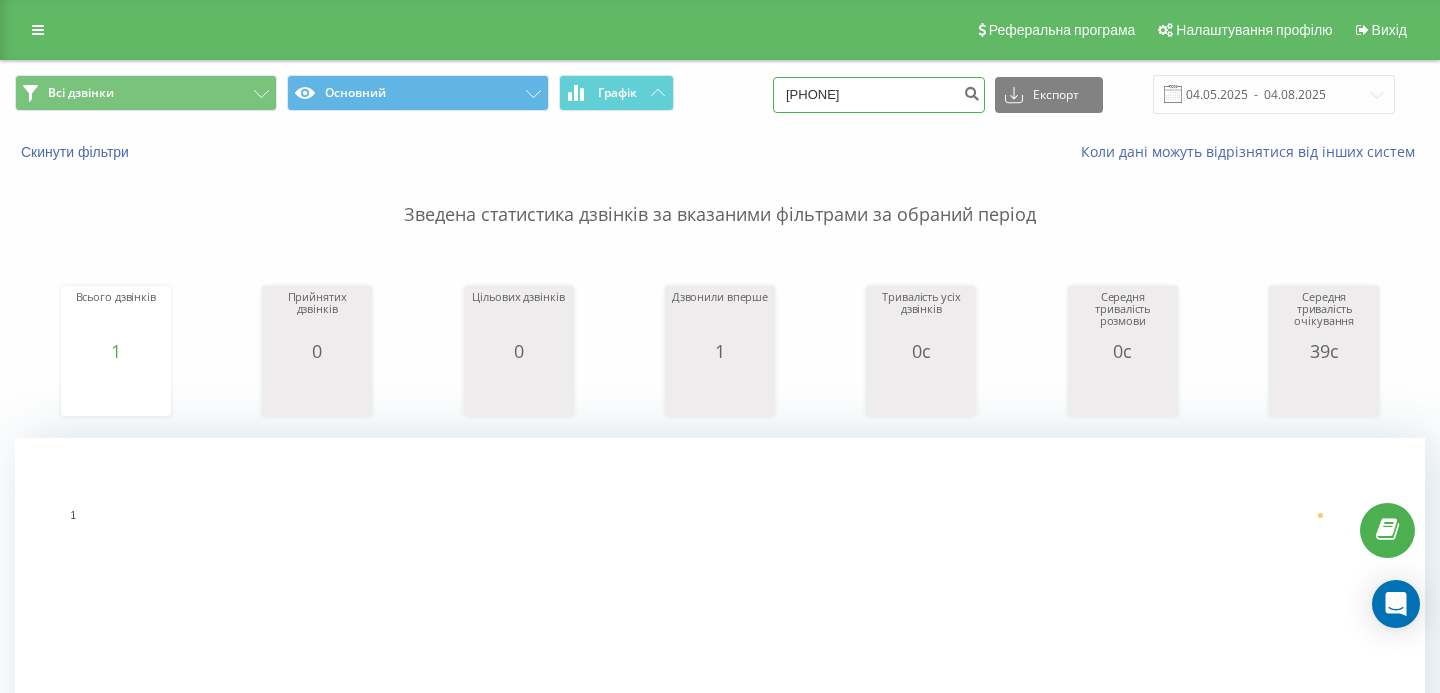 click on "[PHONE]" at bounding box center [879, 95] 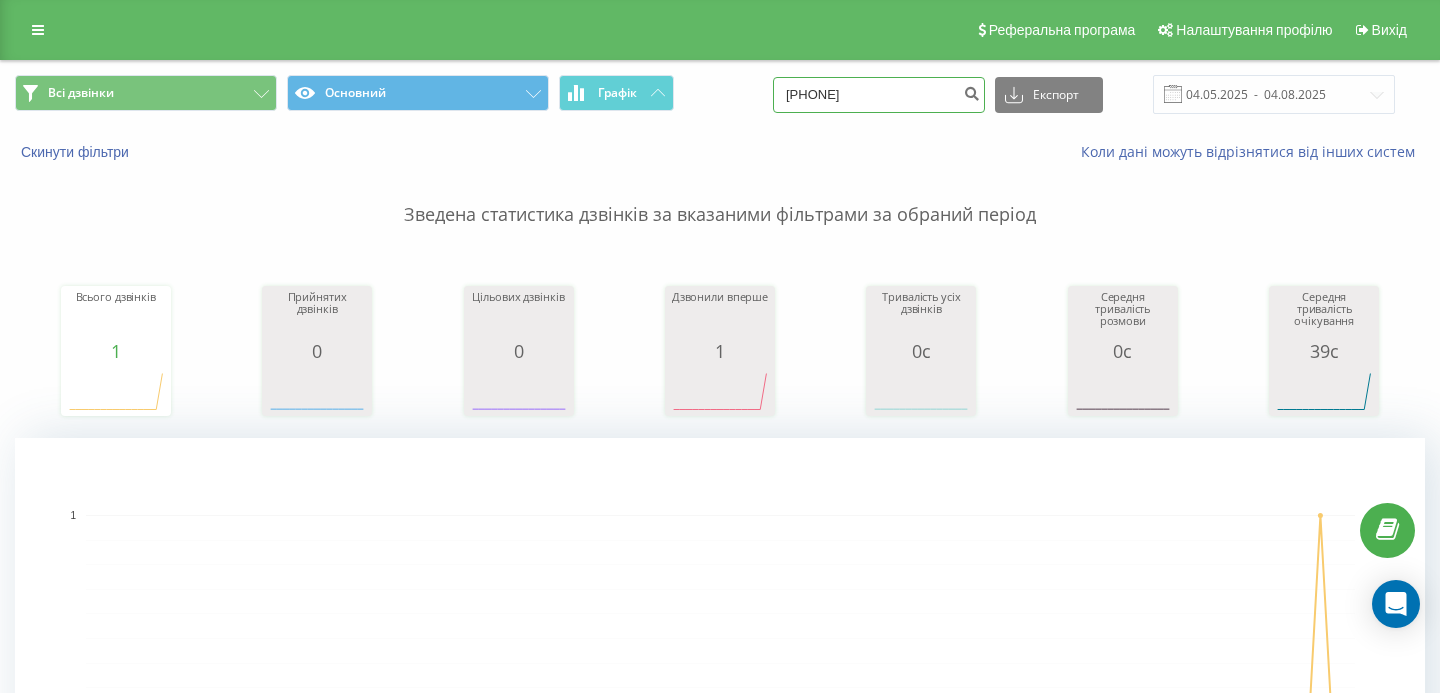 click on "[PHONE]" at bounding box center [879, 95] 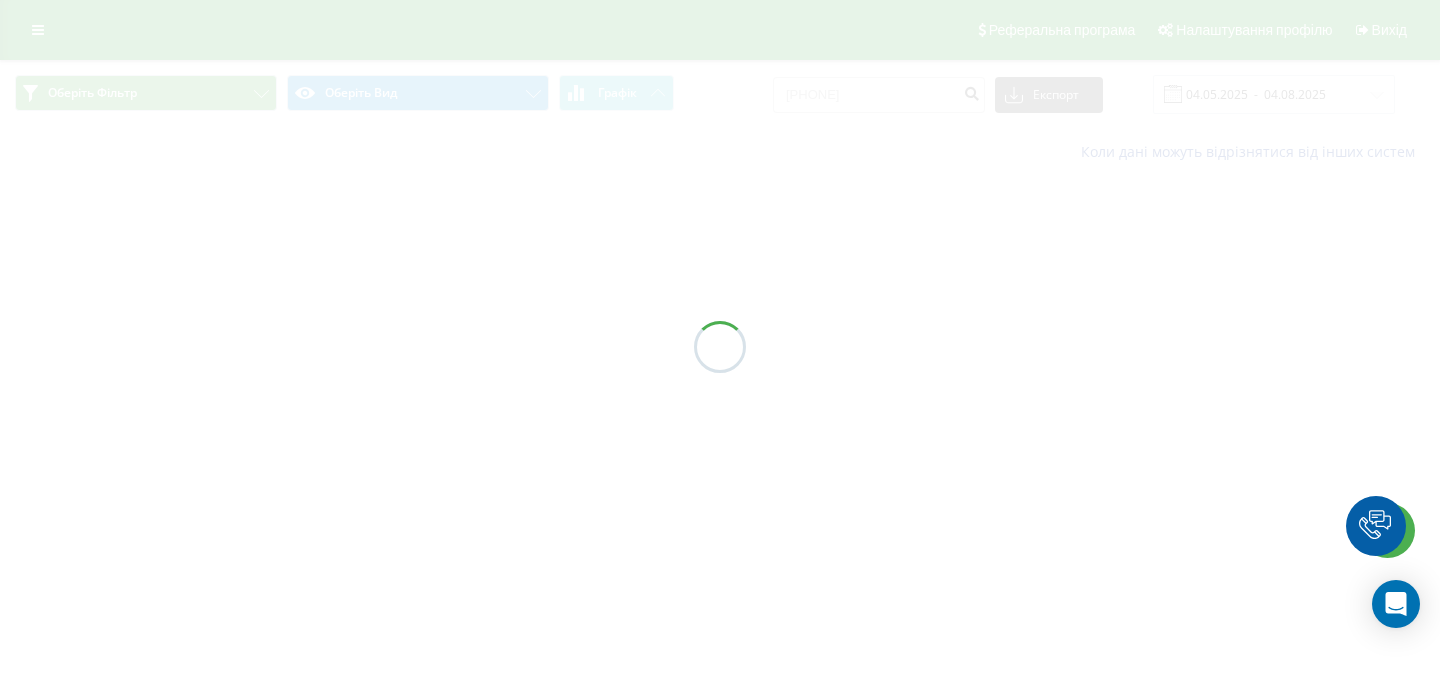 scroll, scrollTop: 0, scrollLeft: 0, axis: both 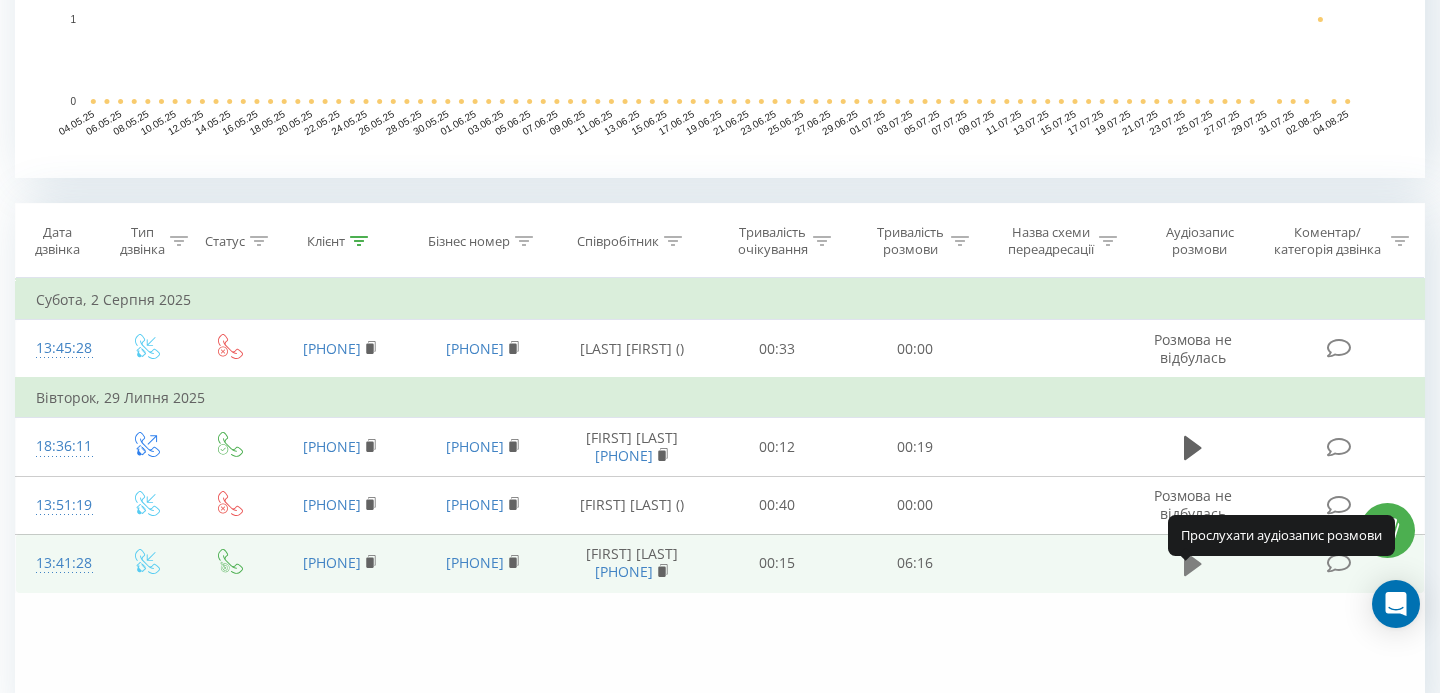 click 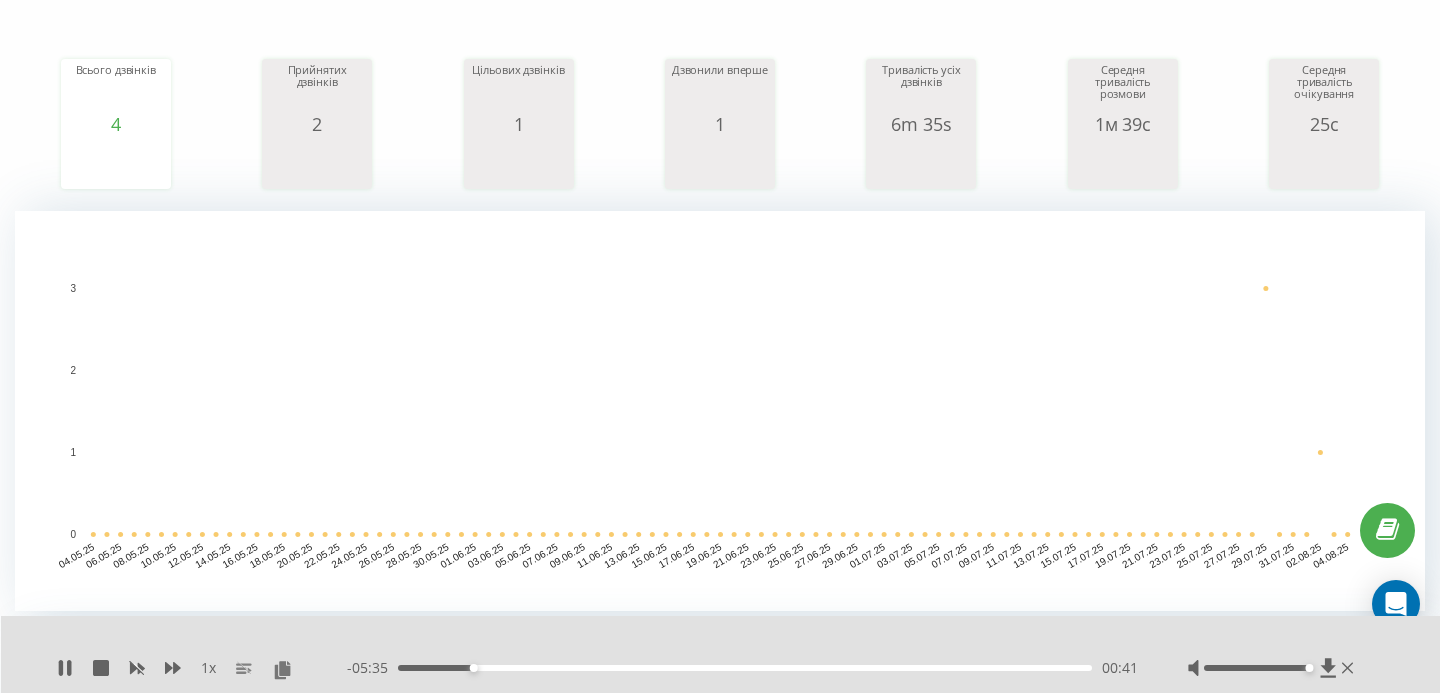 scroll, scrollTop: 0, scrollLeft: 0, axis: both 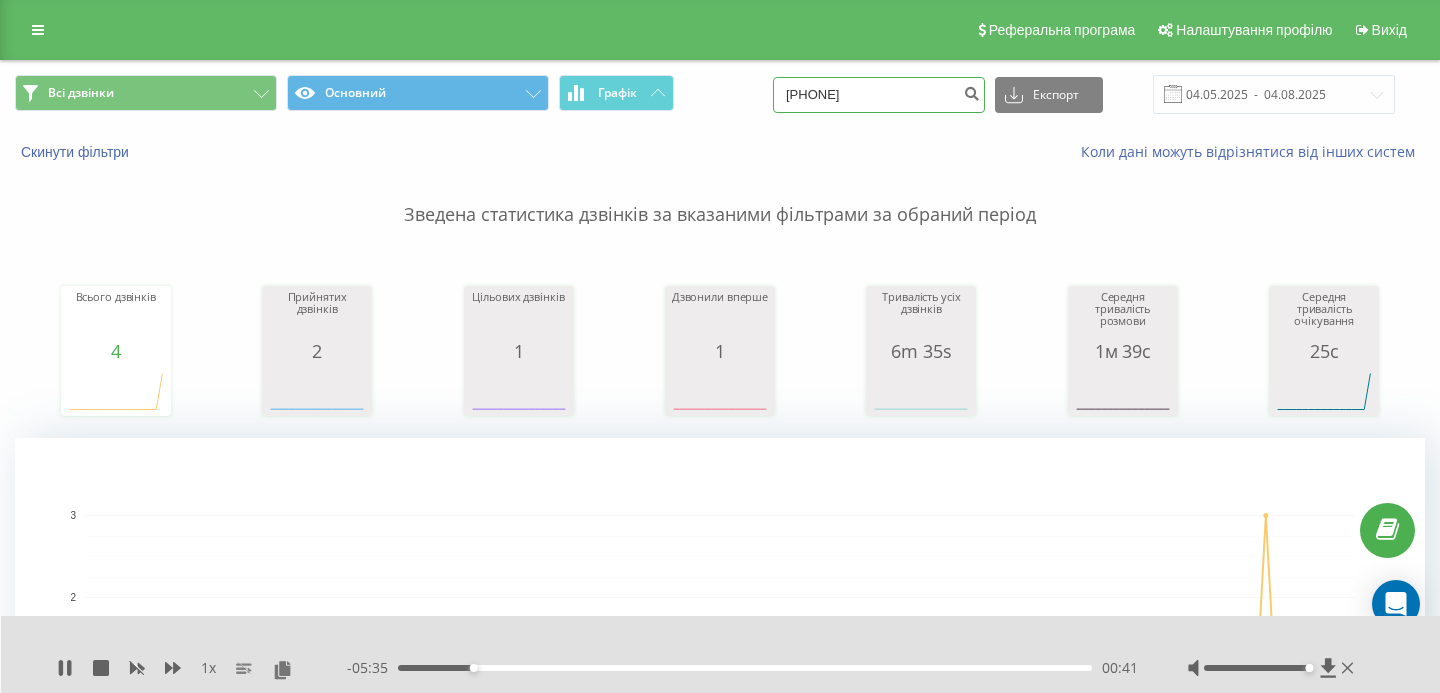 click on "0963599688" at bounding box center [879, 95] 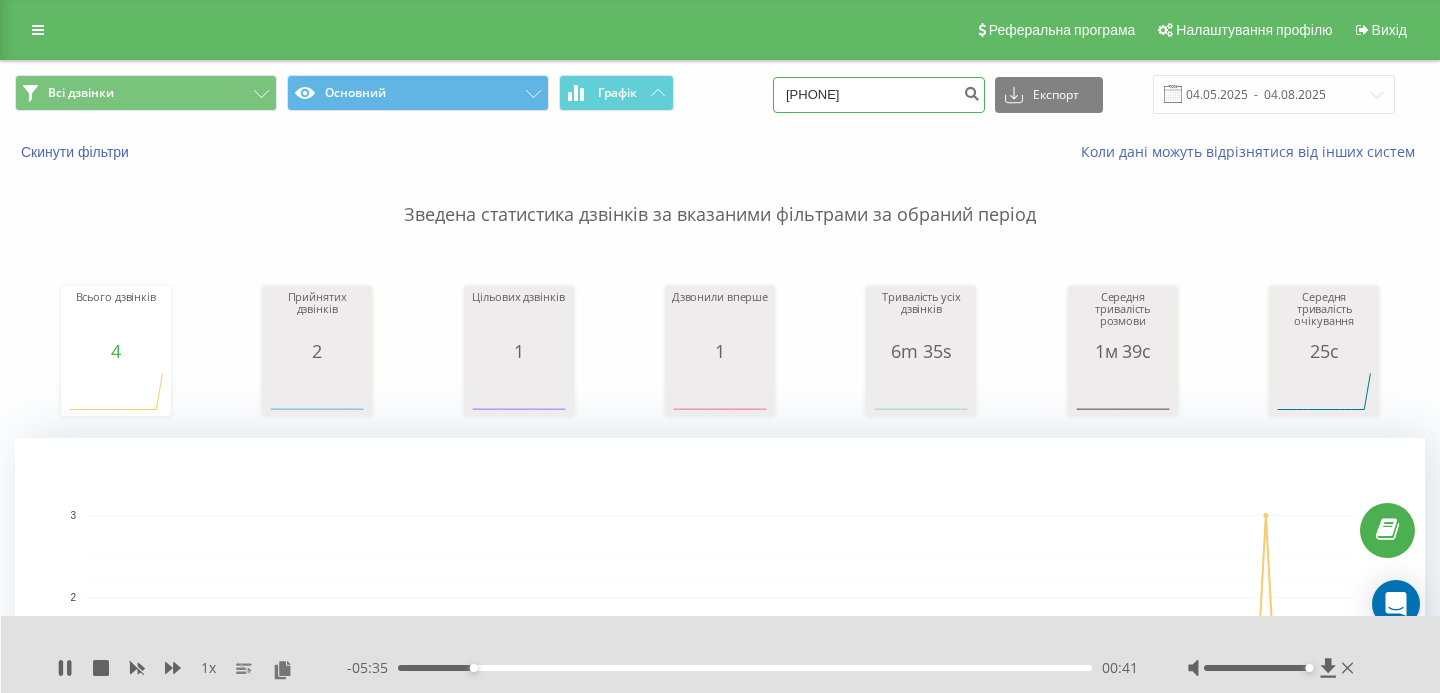 type on "0673062157" 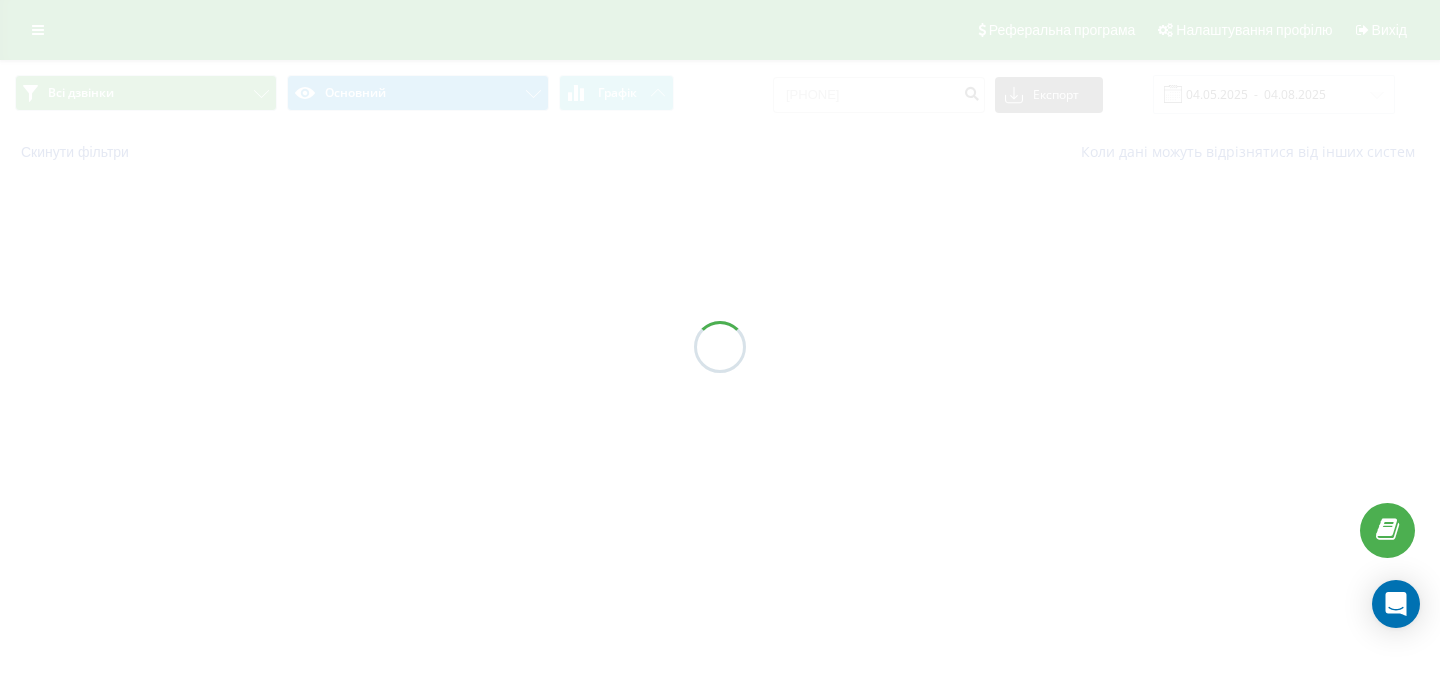 scroll, scrollTop: 0, scrollLeft: 0, axis: both 